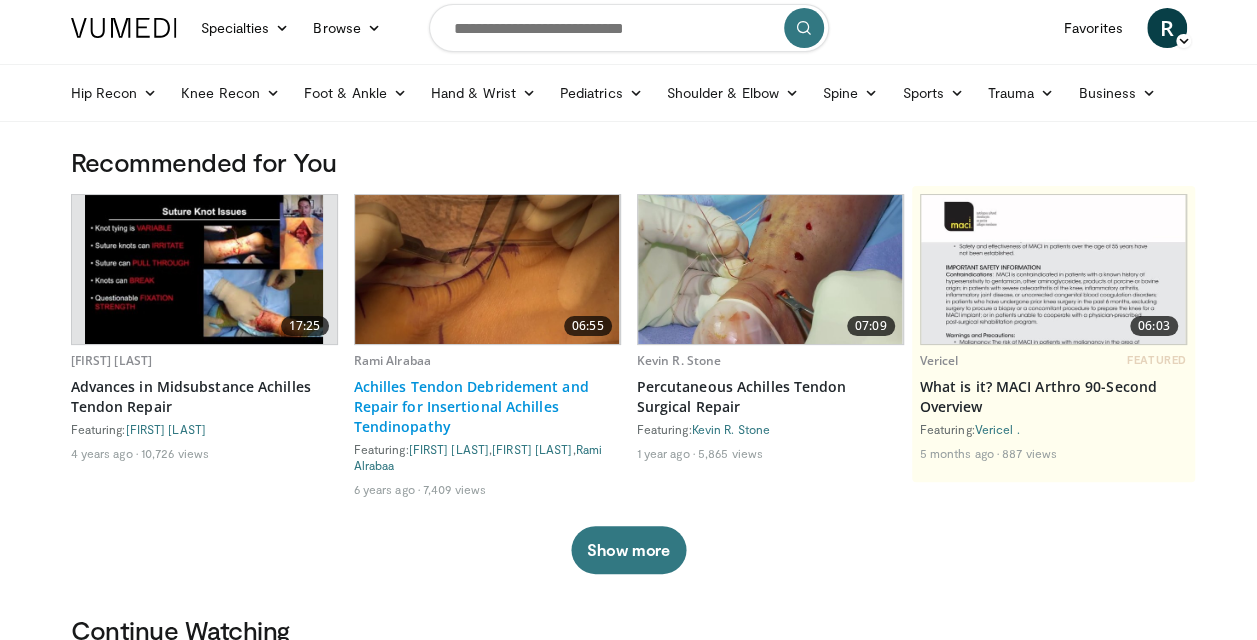 scroll, scrollTop: 0, scrollLeft: 0, axis: both 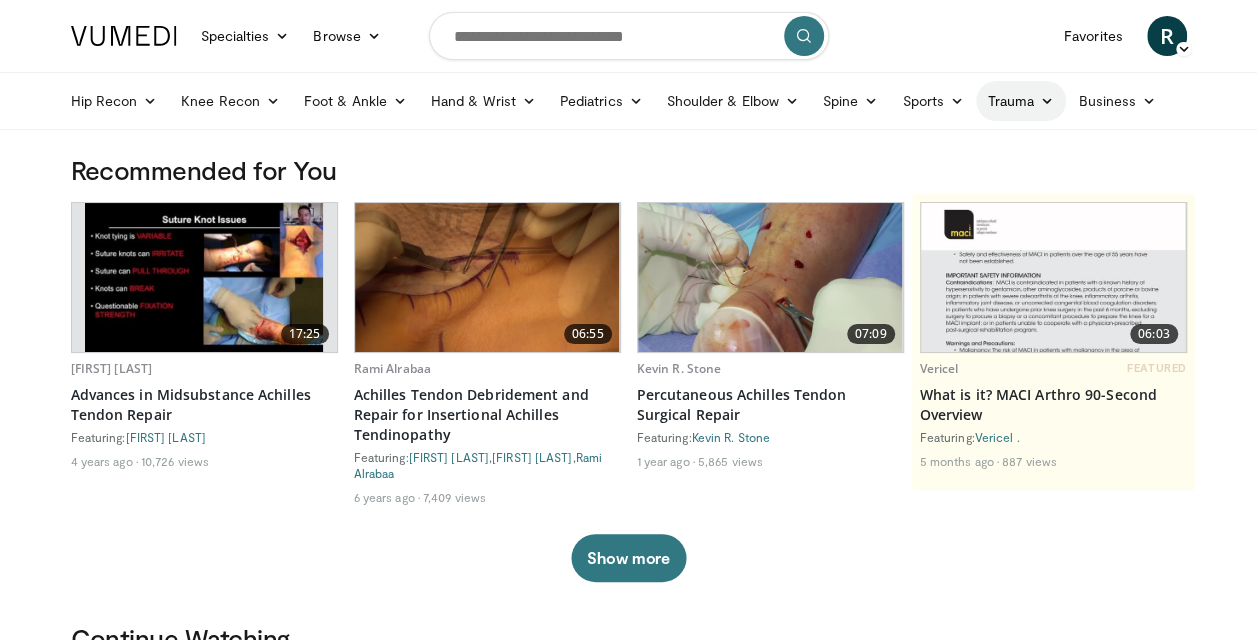 click at bounding box center [1047, 101] 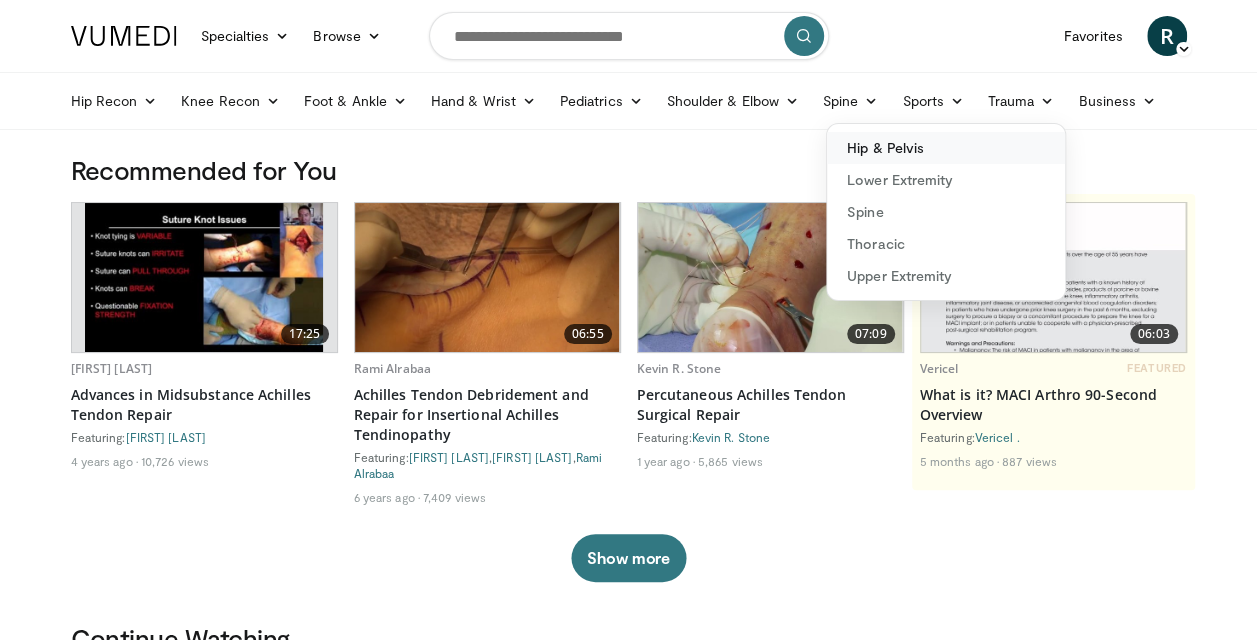 click on "Hip & Pelvis" at bounding box center (946, 148) 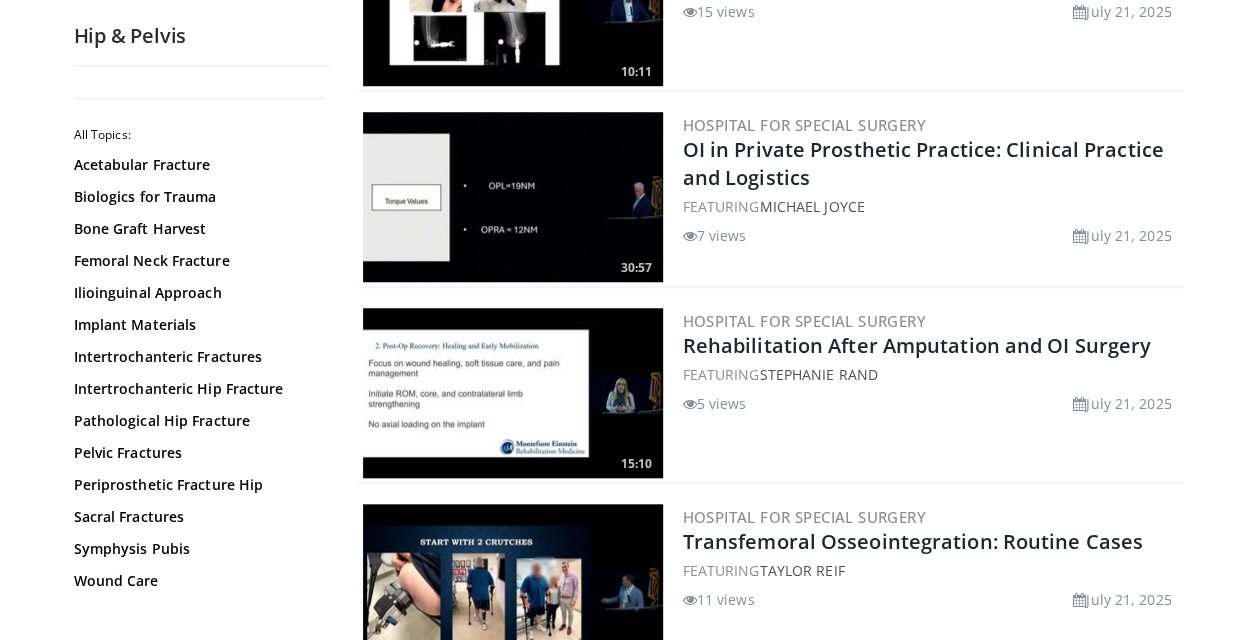scroll, scrollTop: 700, scrollLeft: 0, axis: vertical 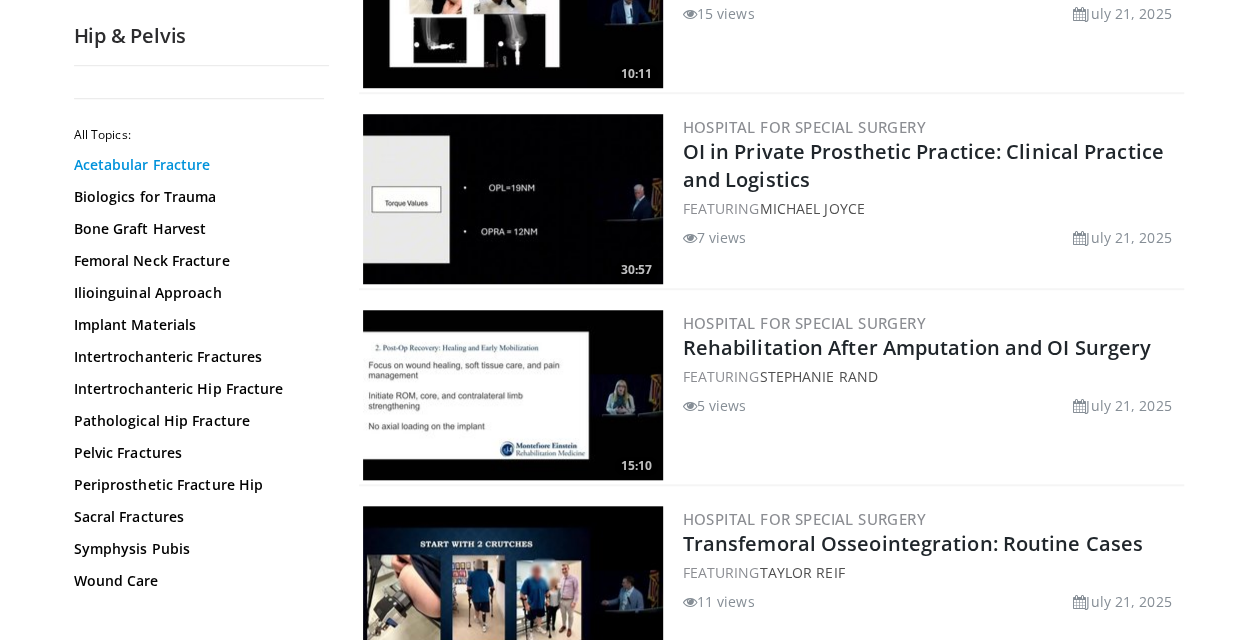 click on "Acetabular Fracture" at bounding box center (196, 165) 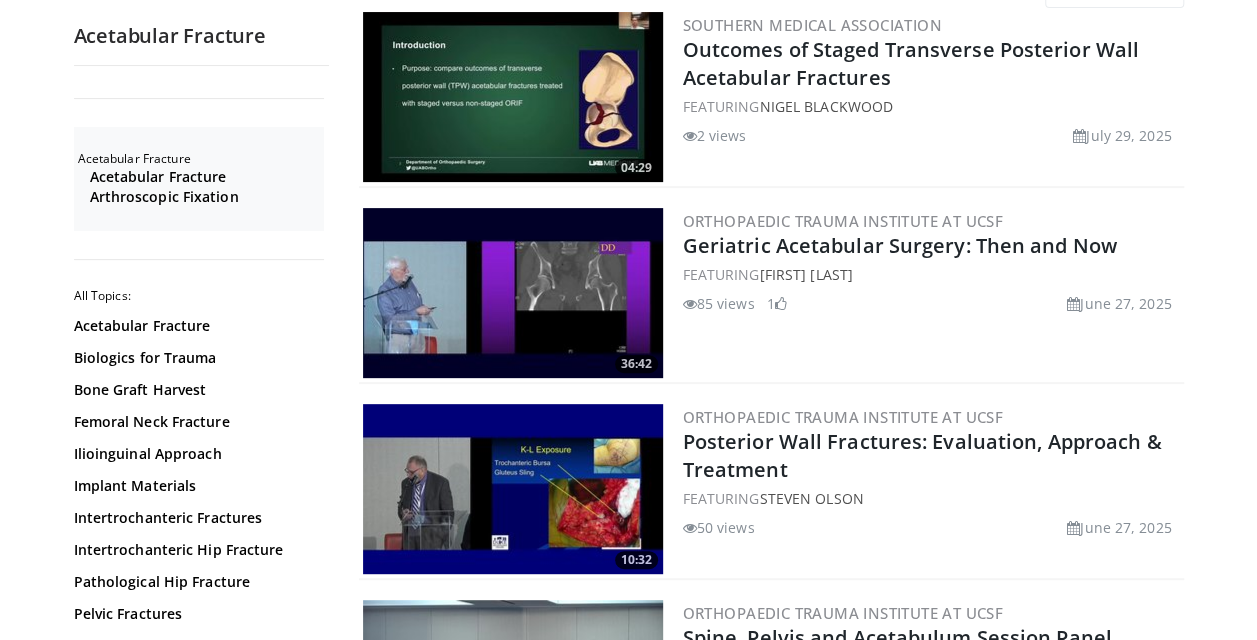scroll, scrollTop: 300, scrollLeft: 0, axis: vertical 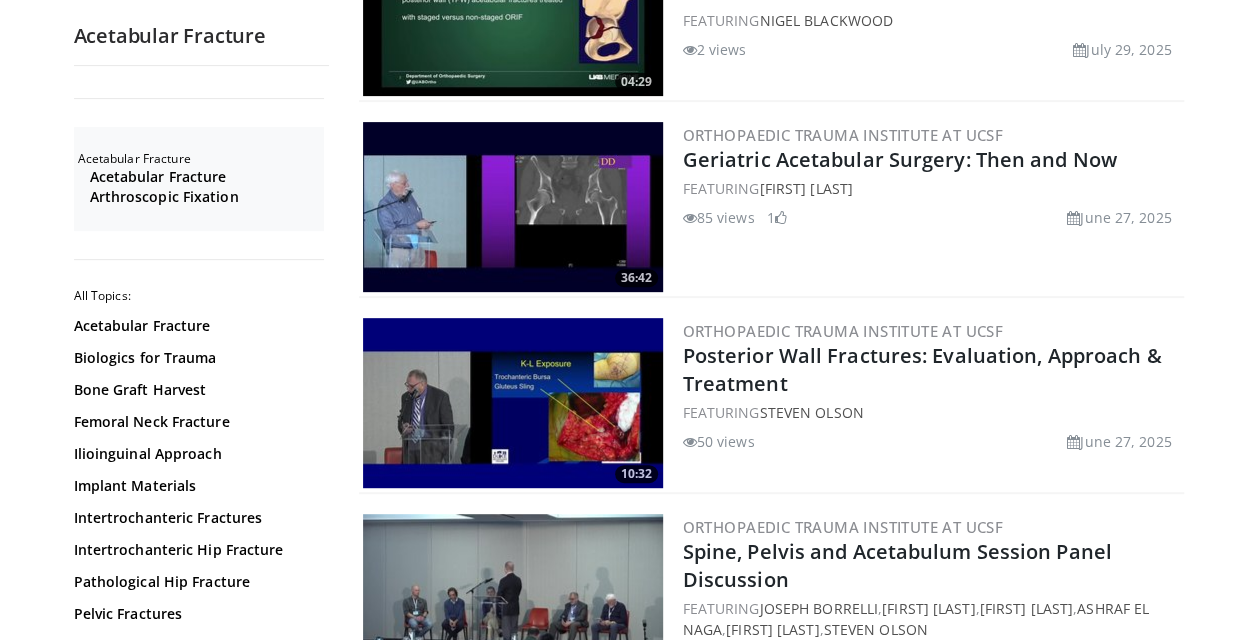 click at bounding box center (513, 403) 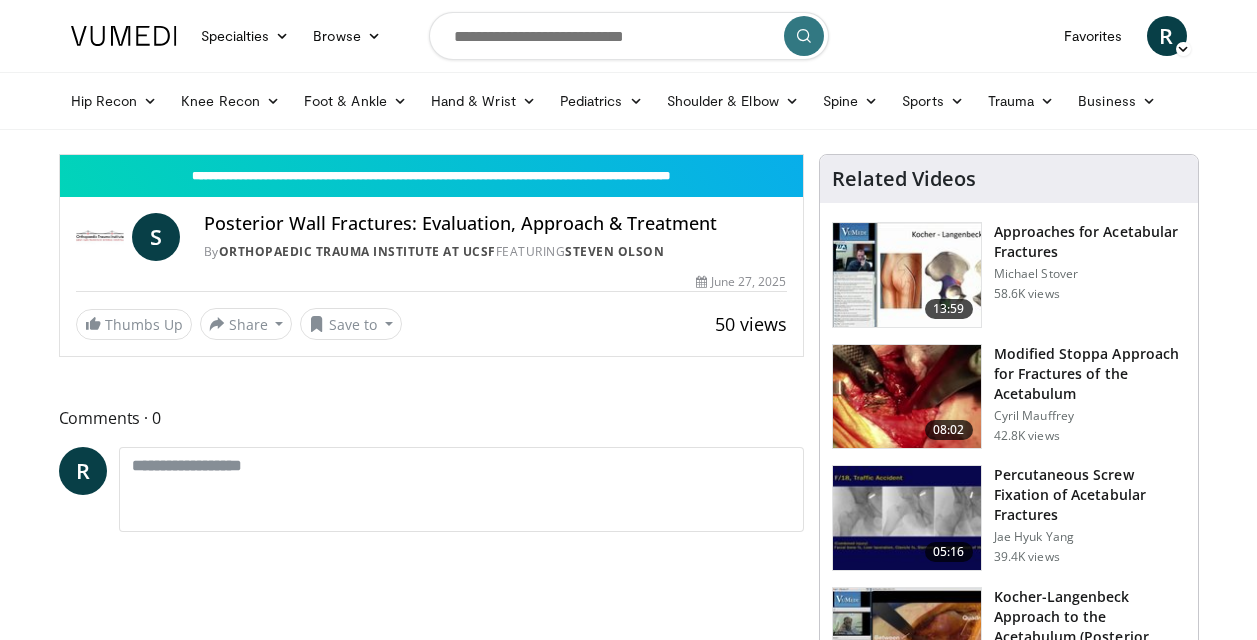 scroll, scrollTop: 0, scrollLeft: 0, axis: both 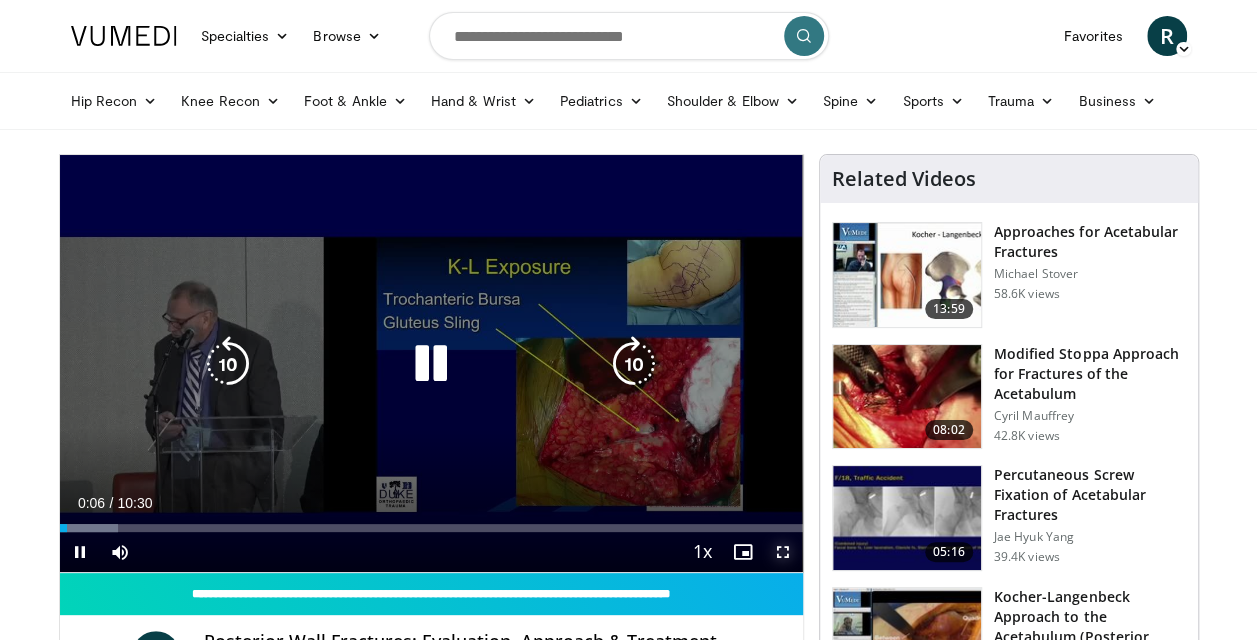 click at bounding box center [783, 552] 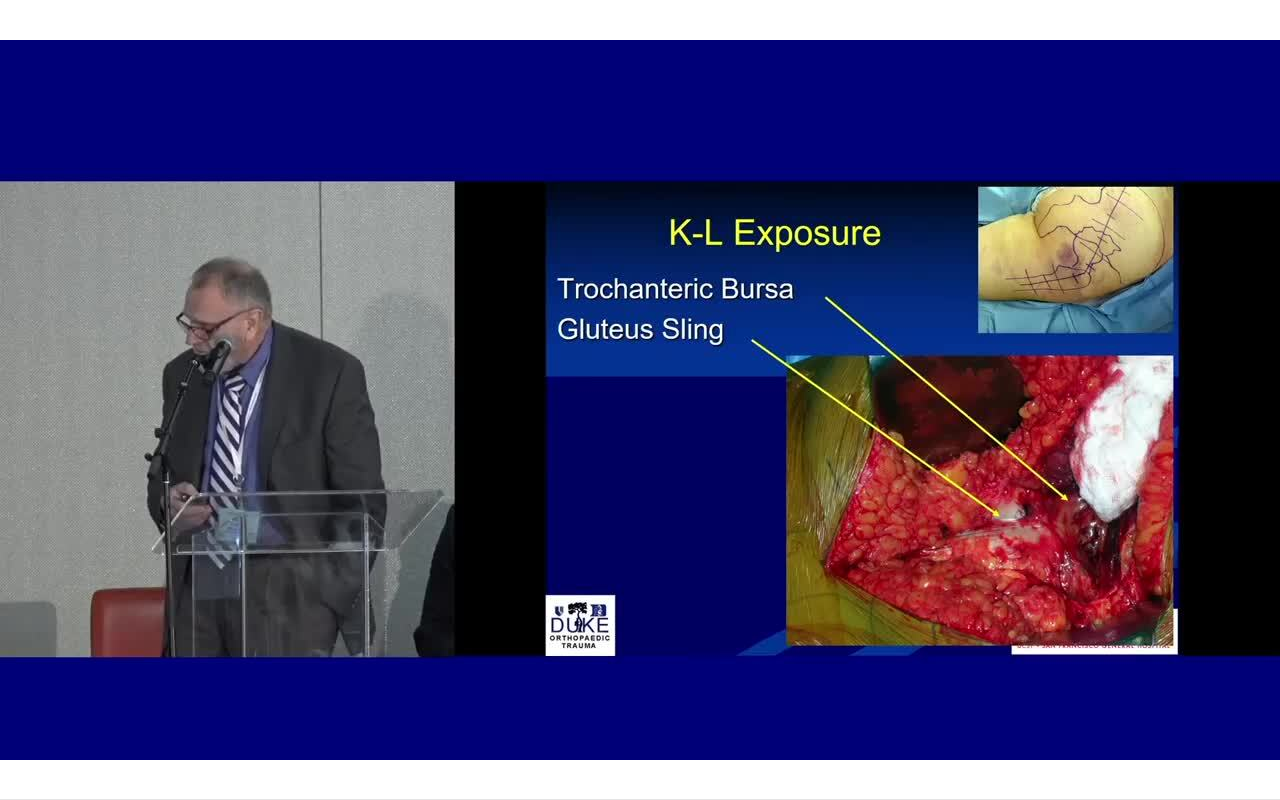 click on "**********" at bounding box center (640, 400) 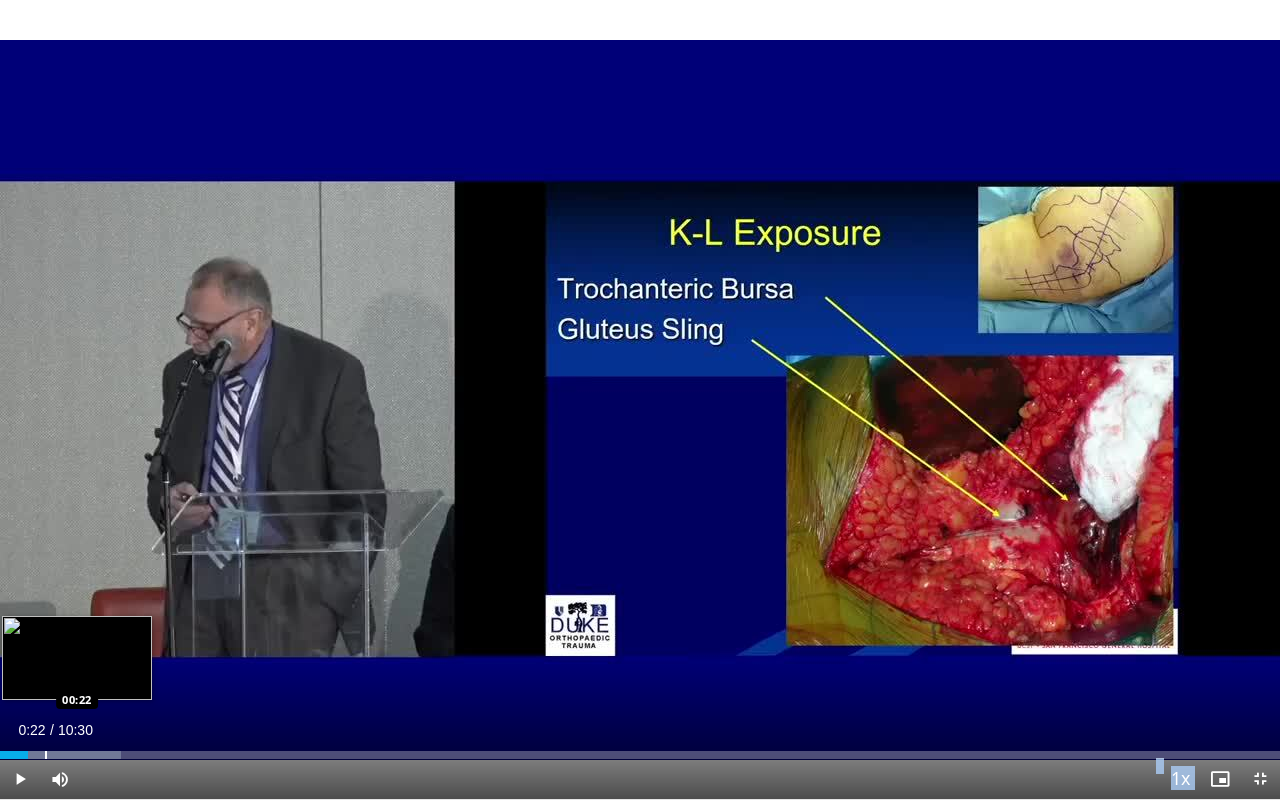 click at bounding box center [46, 755] 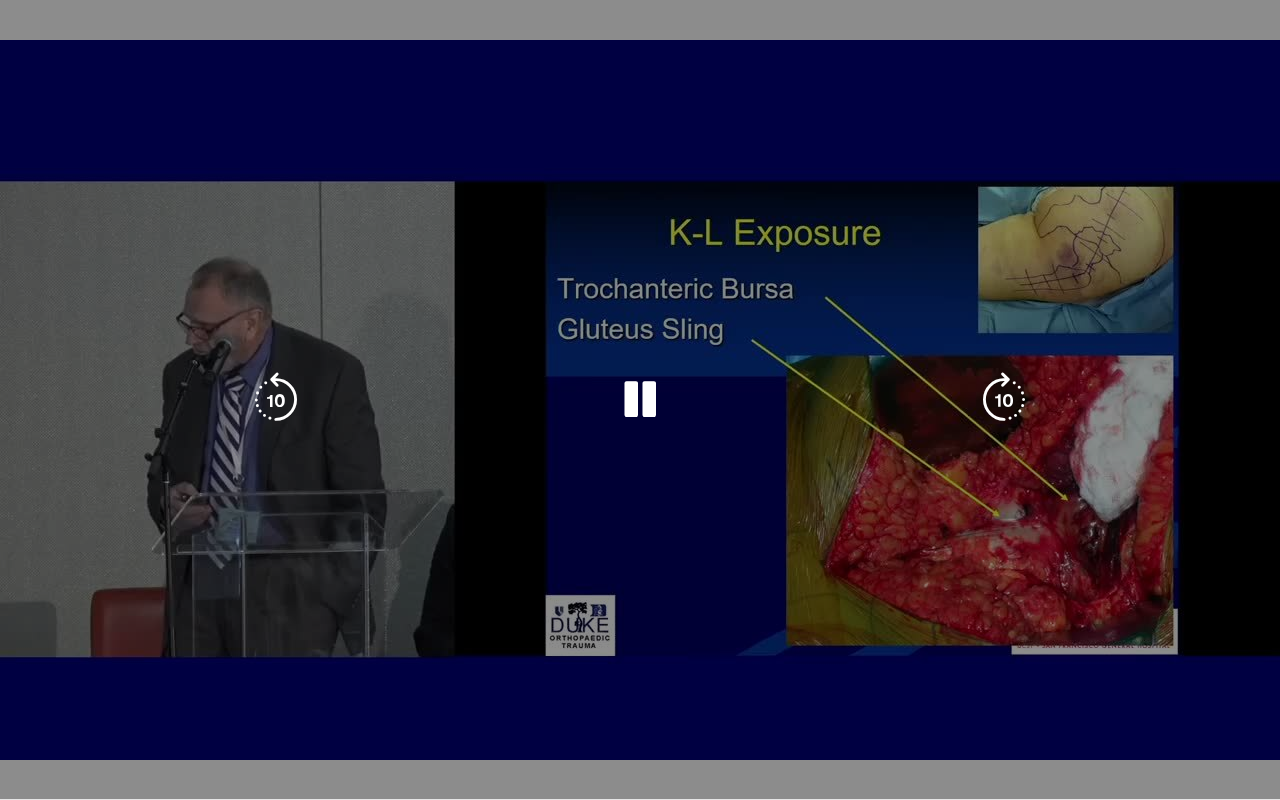 click on "**********" at bounding box center (640, 400) 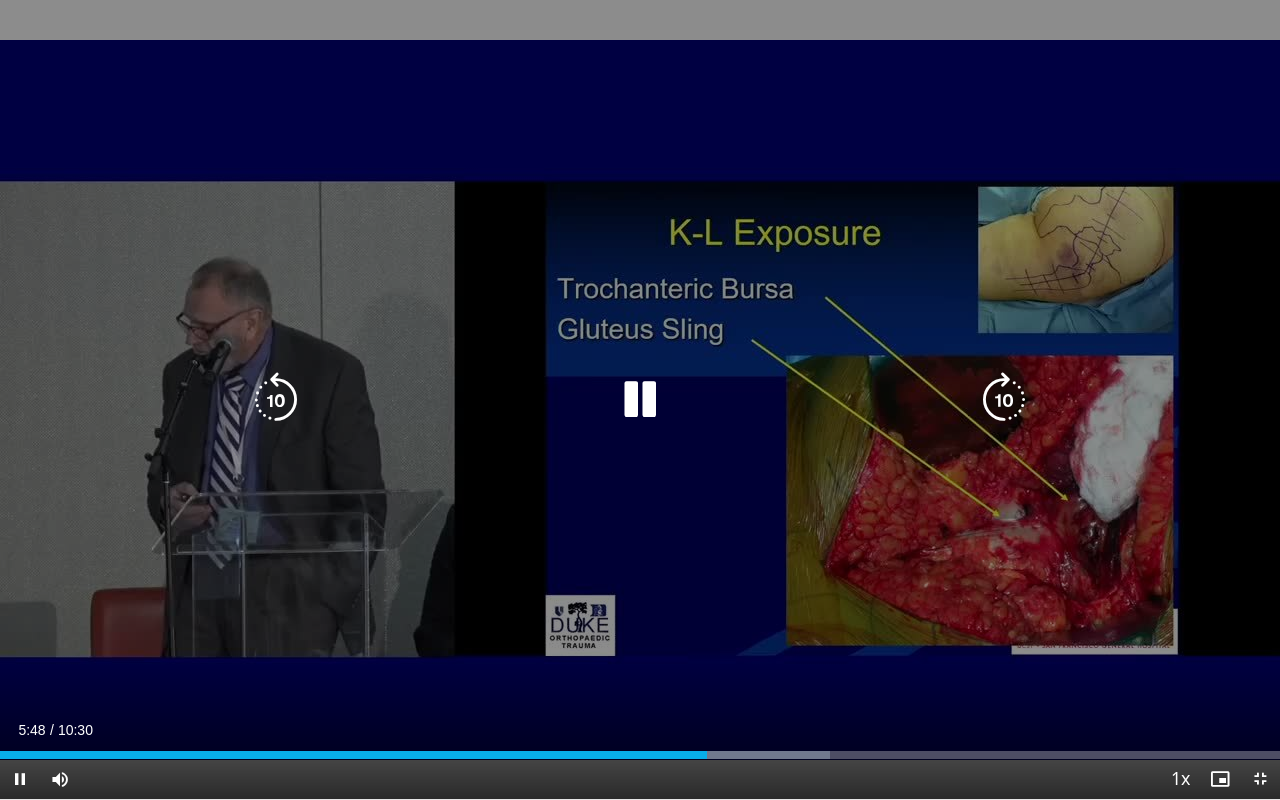 click on "10 seconds
Tap to unmute" at bounding box center (640, 399) 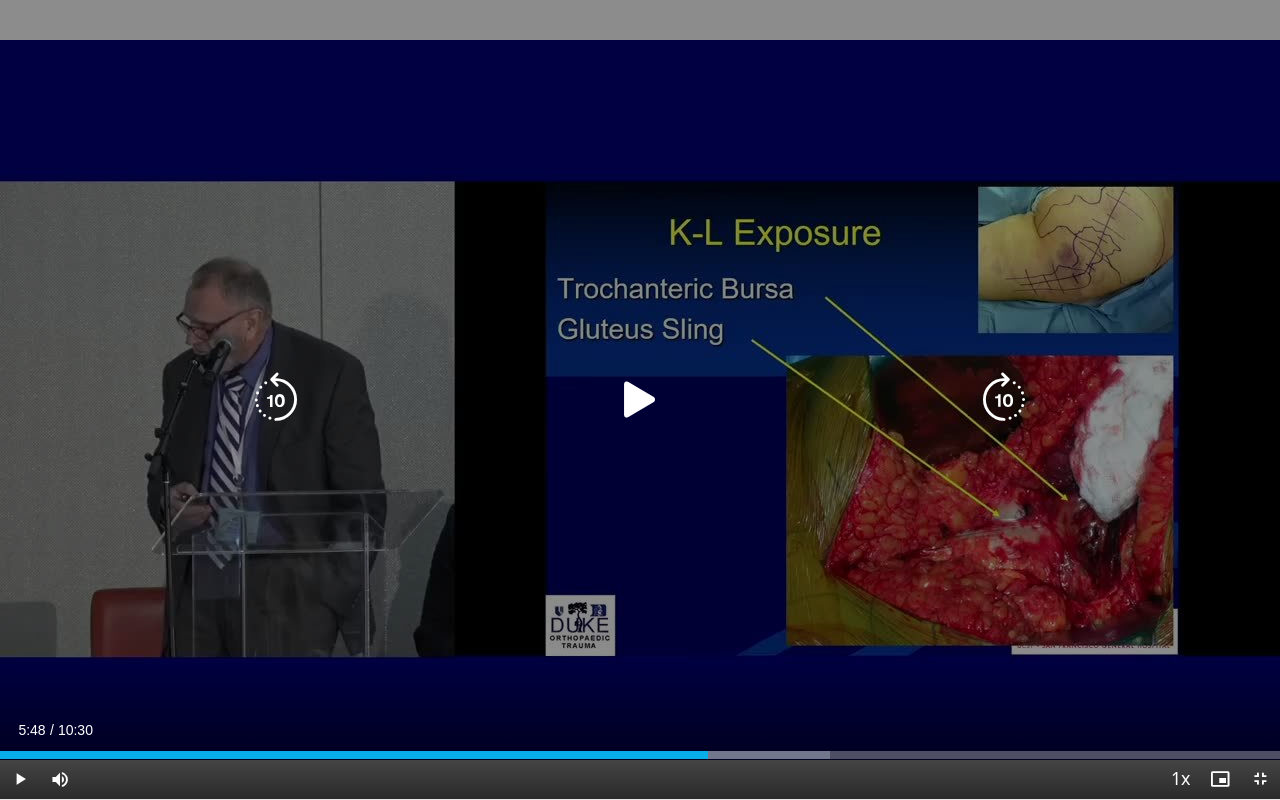 click at bounding box center (640, 400) 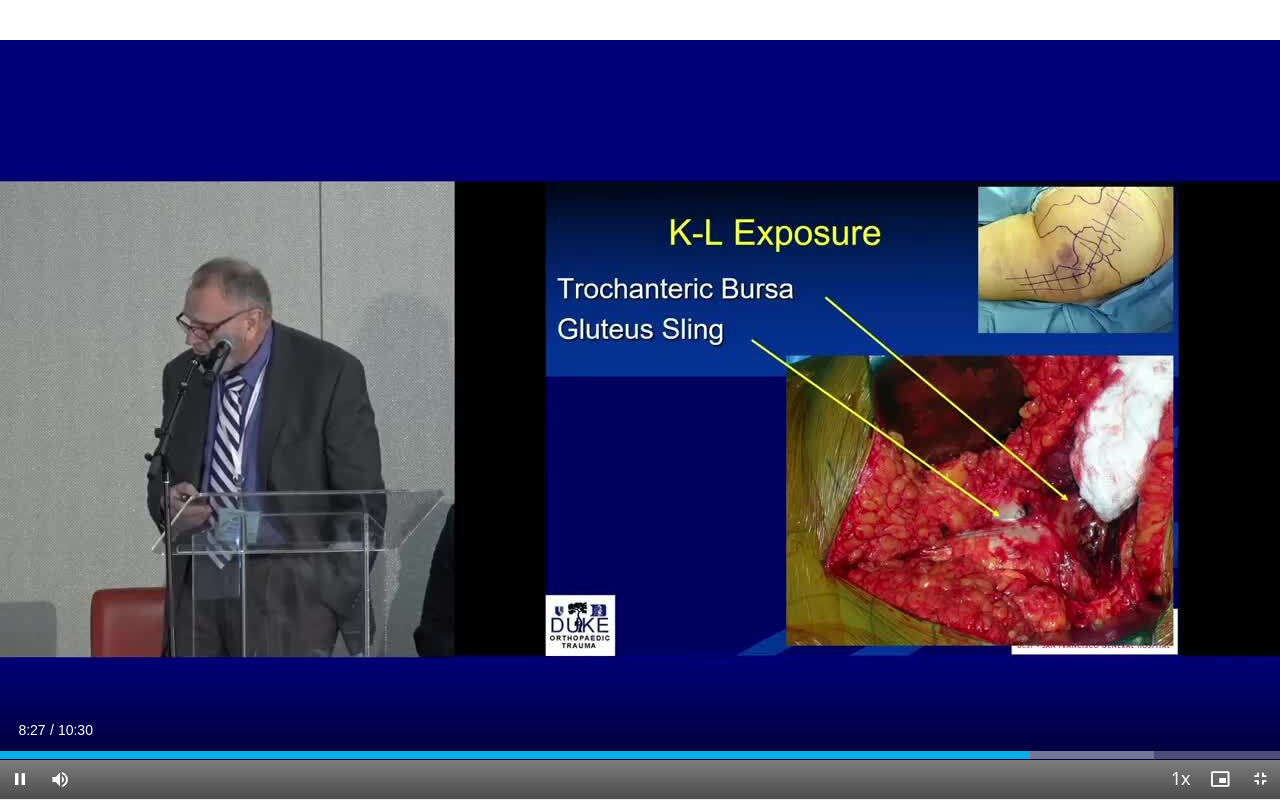 click on "Current Time  8:27 / Duration  10:30 Pause Skip Backward Skip Forward Mute 0% Loaded :  90.19% 08:27 03:46 Stream Type  LIVE Seek to live, currently behind live LIVE   1x Playback Rate 0.5x 0.75x 1x , selected 1.25x 1.5x 1.75x 2x Chapters Chapters Descriptions descriptions off , selected Captions captions settings , opens captions settings dialog captions off , selected Audio Track en (Main) , selected Exit Fullscreen Enable picture-in-picture mode" at bounding box center (640, 779) 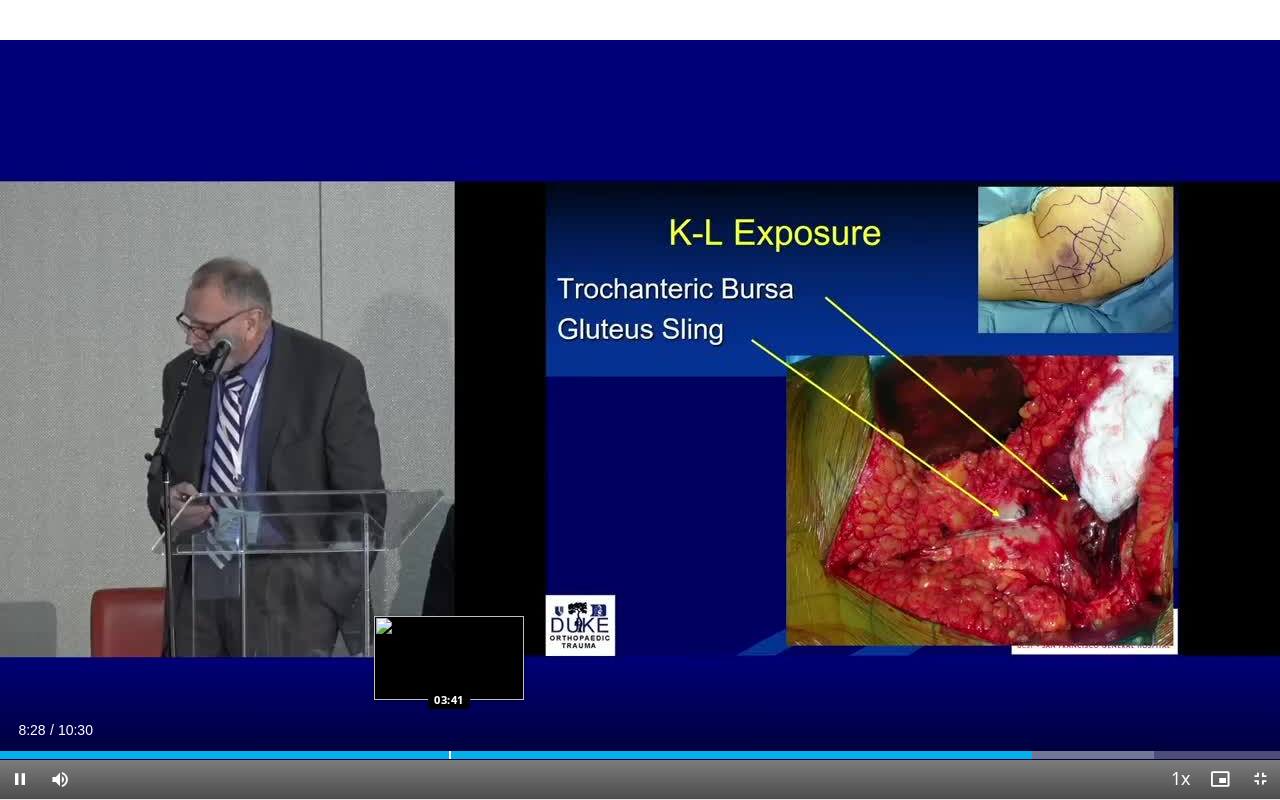 click on "Loaded :  90.19% 08:28 03:41" at bounding box center (640, 755) 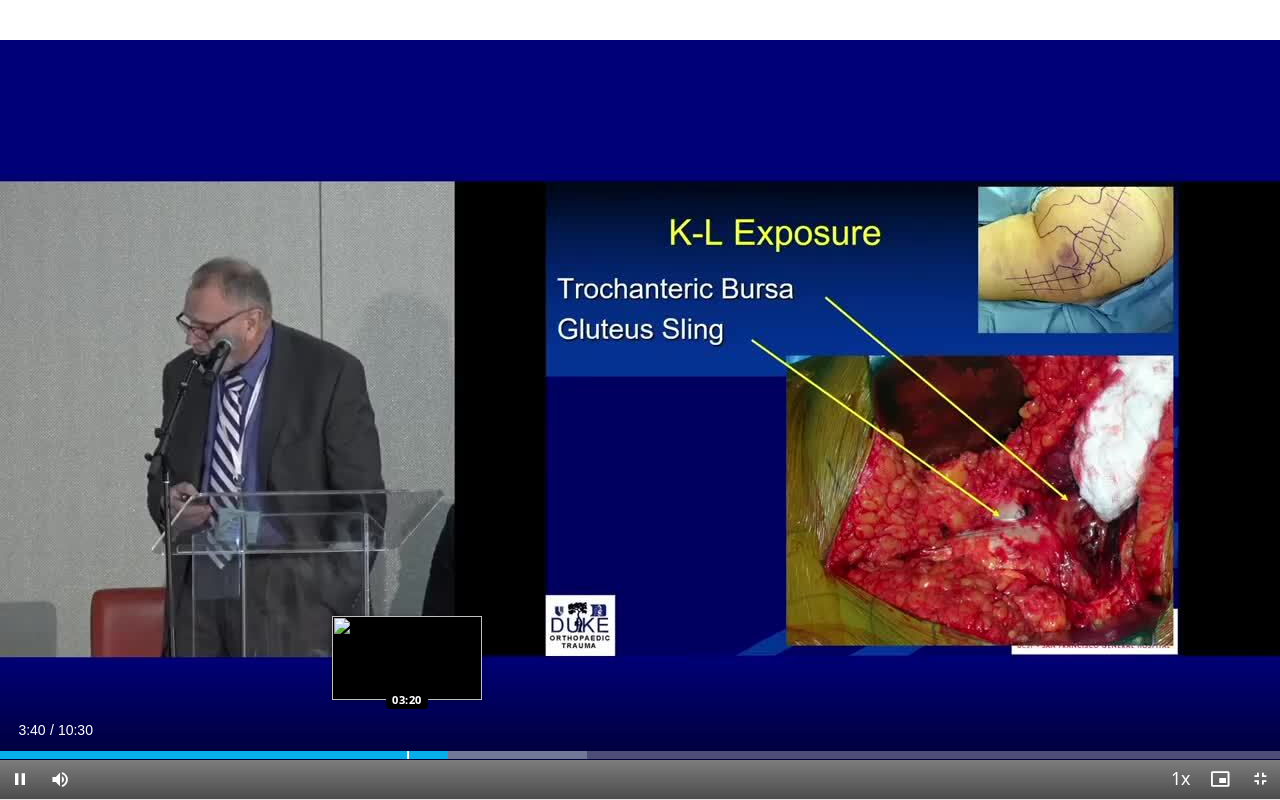 click on "Loaded :  45.88% 03:40 03:20" at bounding box center (640, 749) 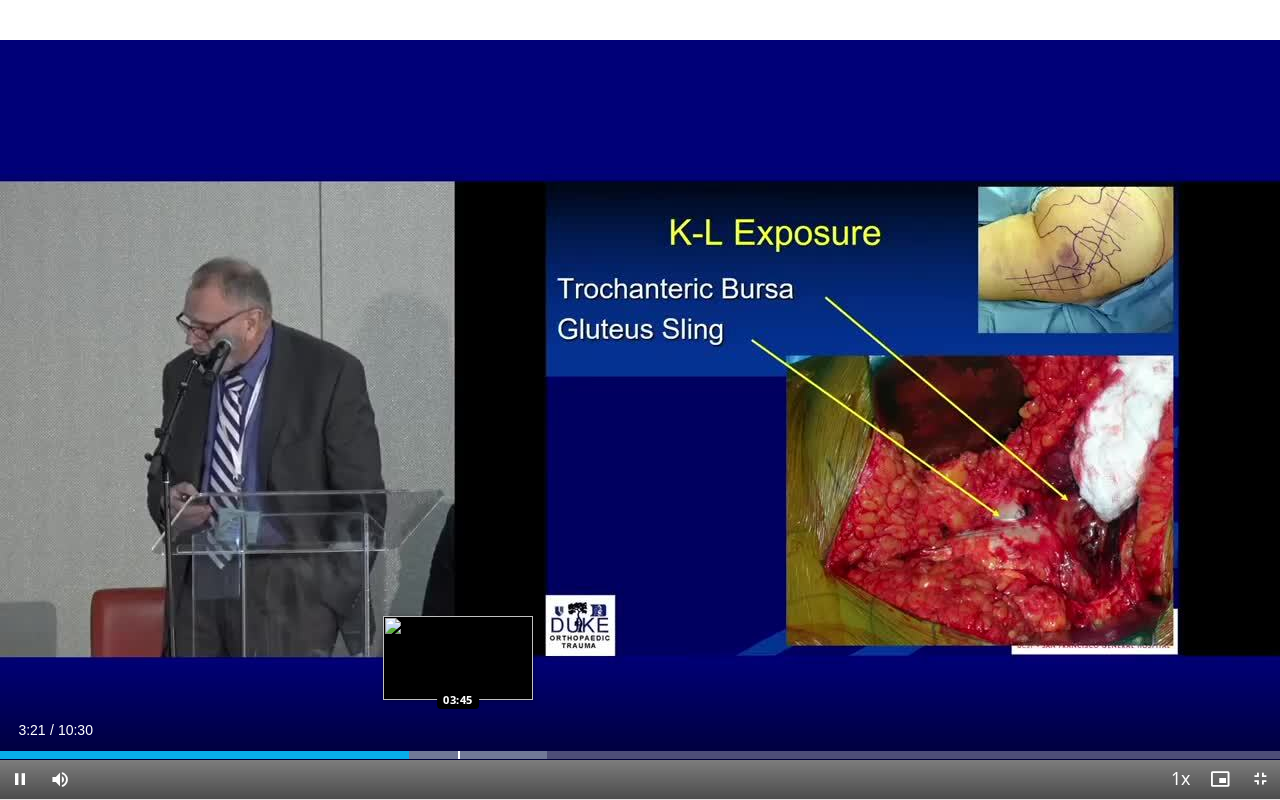 click on "Loaded :  42.71% 03:21 03:45" at bounding box center (640, 755) 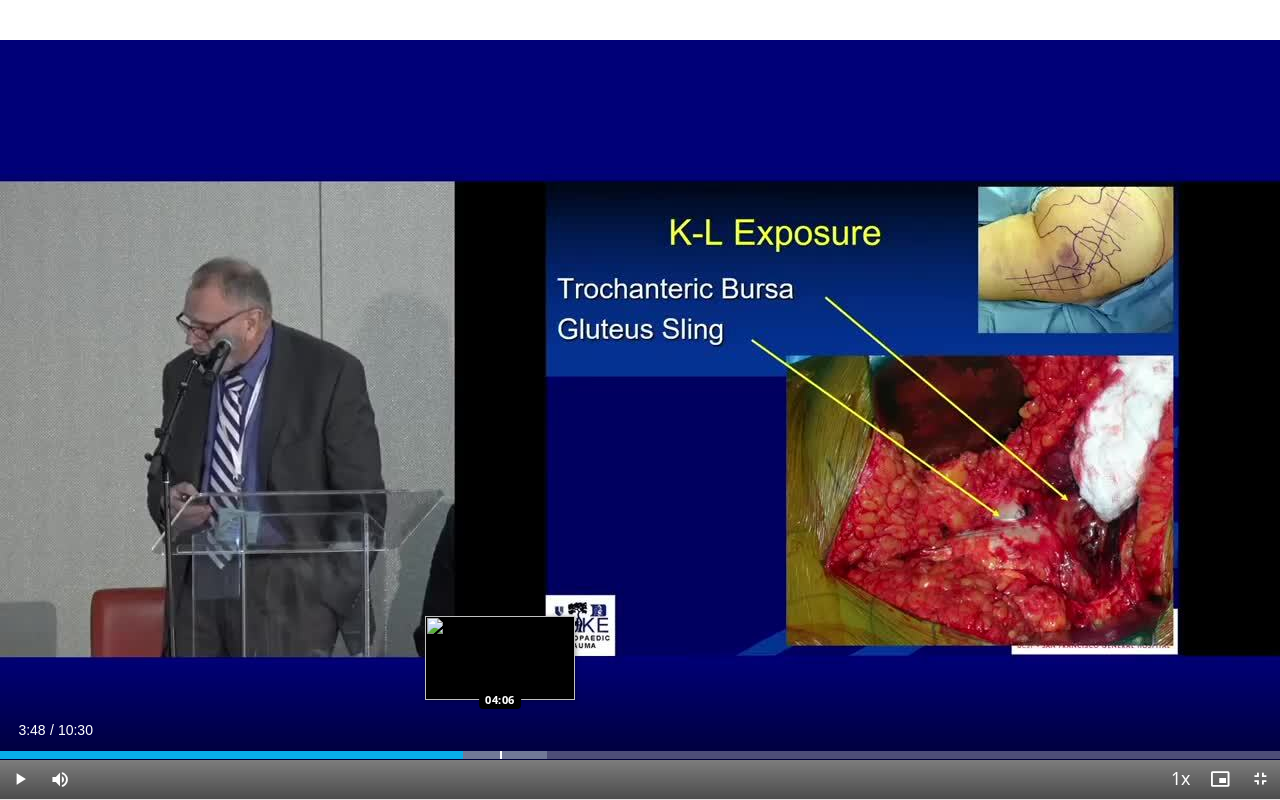click on "Loaded :  42.71% 03:48 04:06" at bounding box center (640, 749) 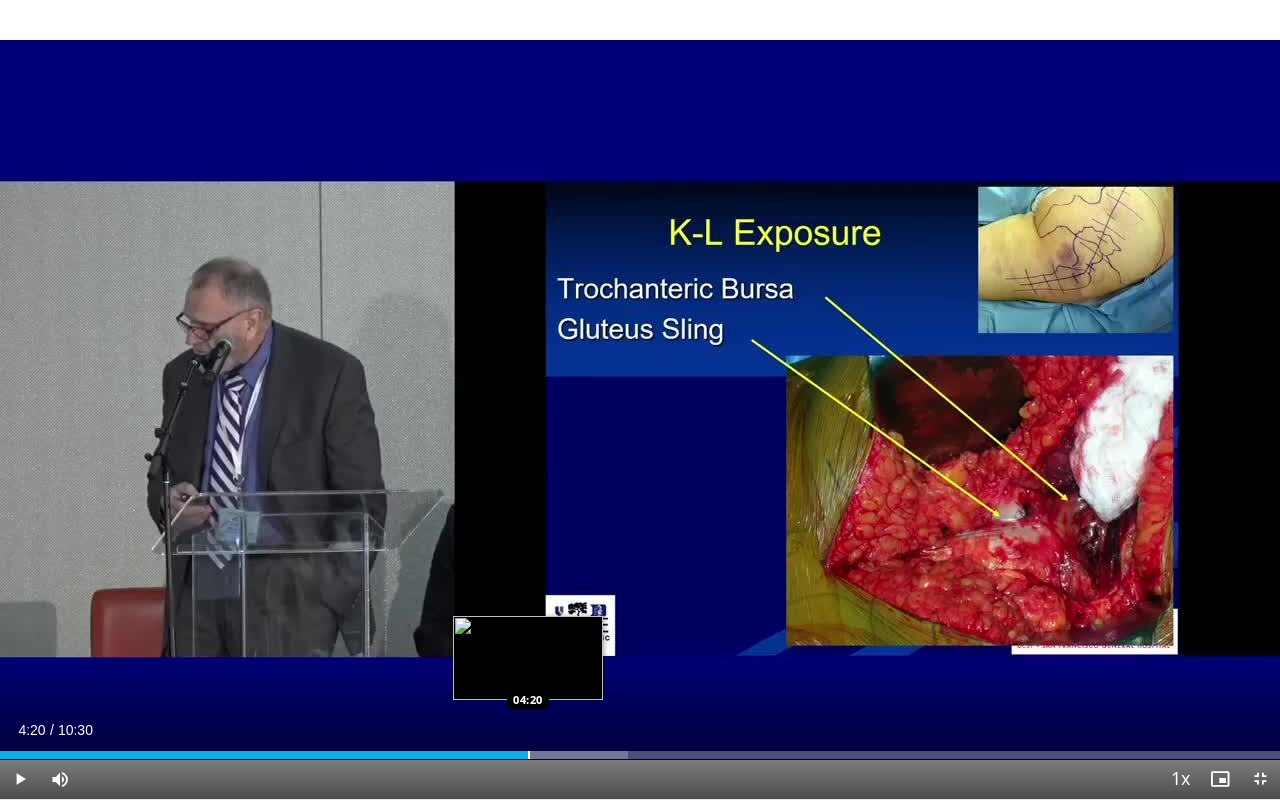 drag, startPoint x: 529, startPoint y: 753, endPoint x: 550, endPoint y: 753, distance: 21 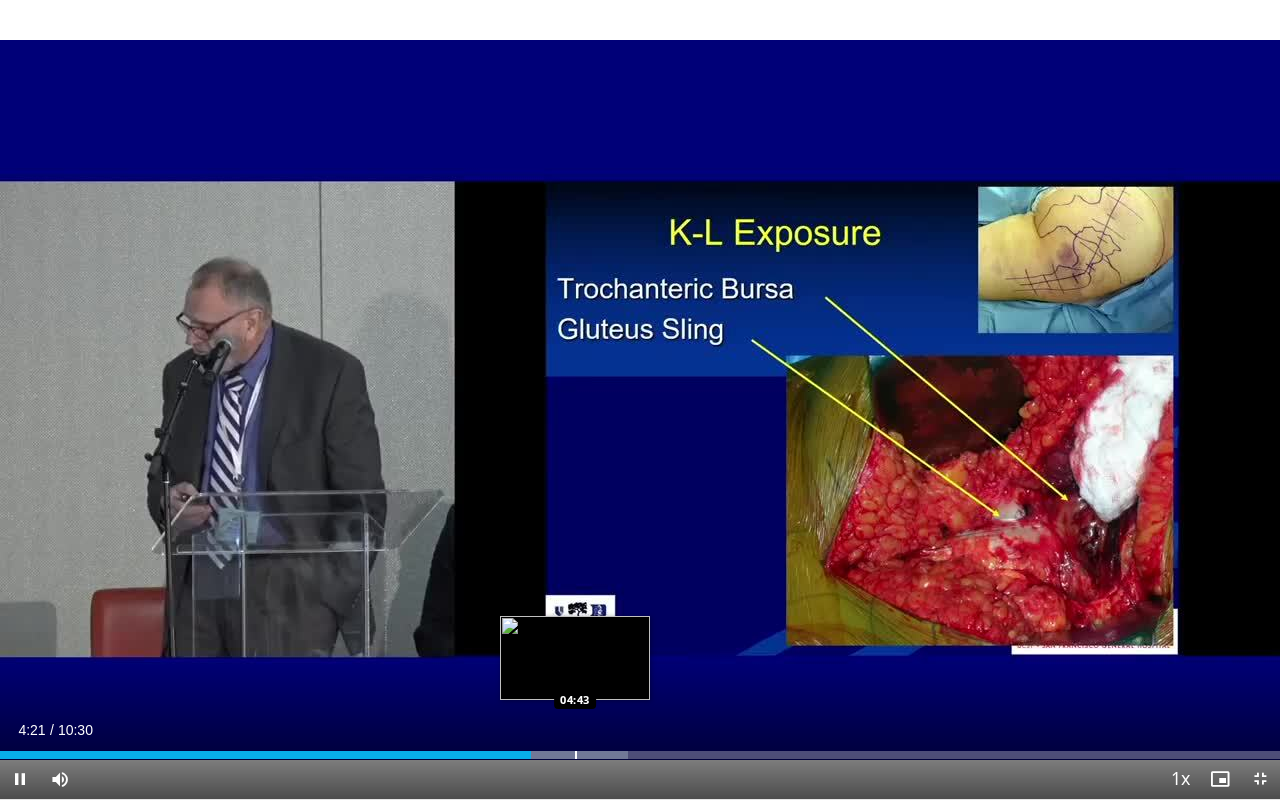 click at bounding box center [576, 755] 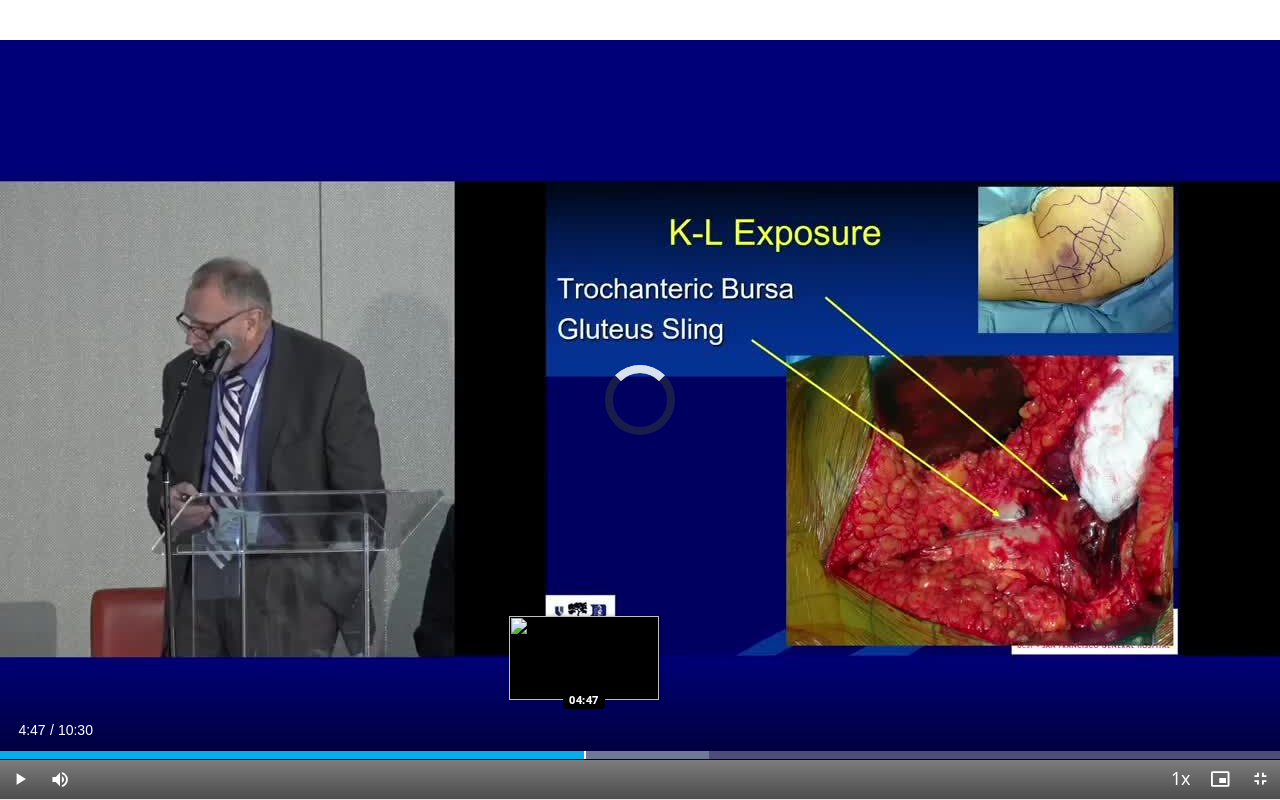 click at bounding box center [585, 755] 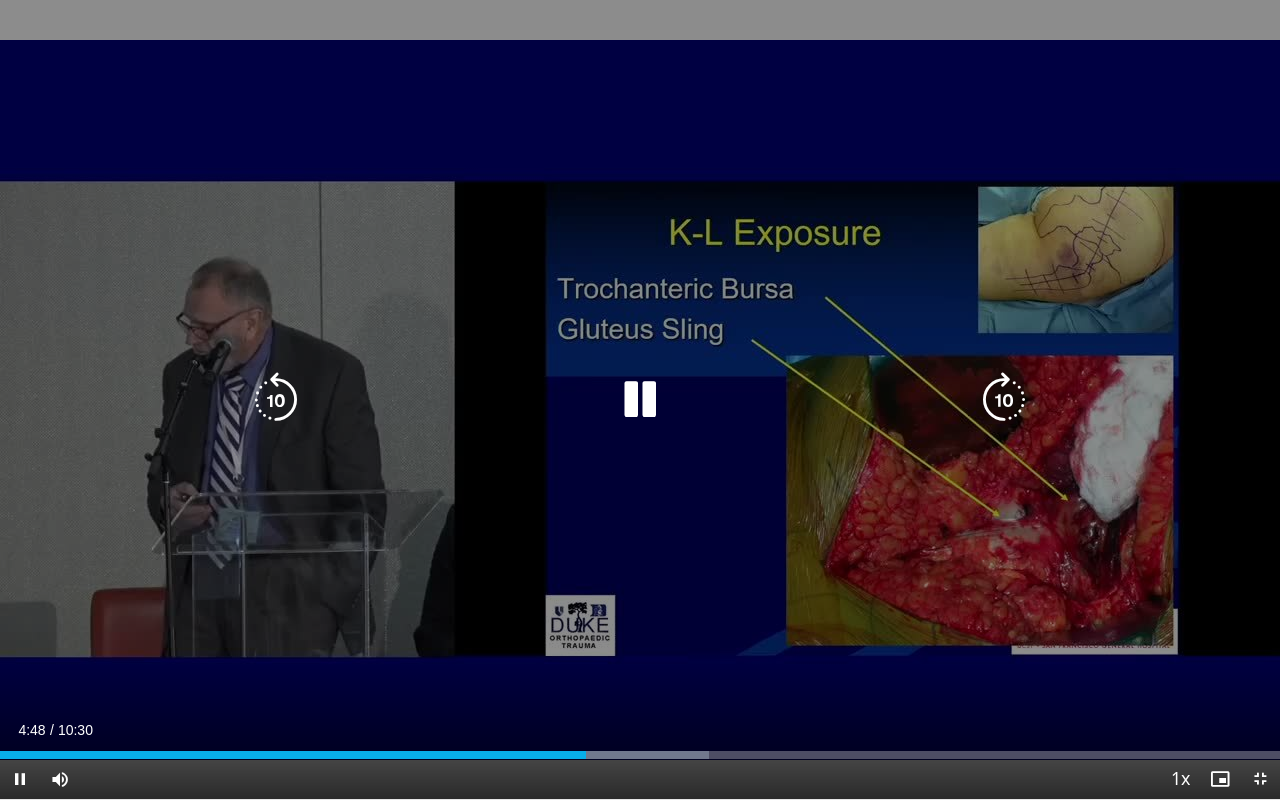 click on "10 seconds
Tap to unmute" at bounding box center (640, 399) 